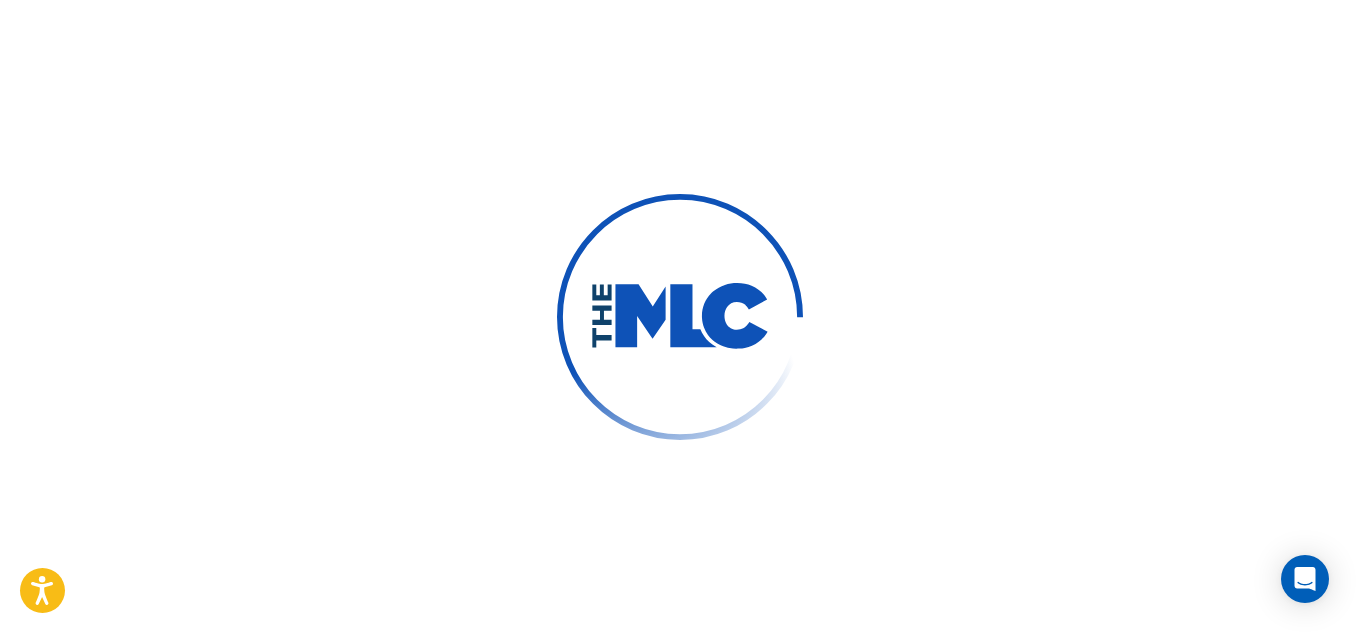 scroll, scrollTop: 0, scrollLeft: 0, axis: both 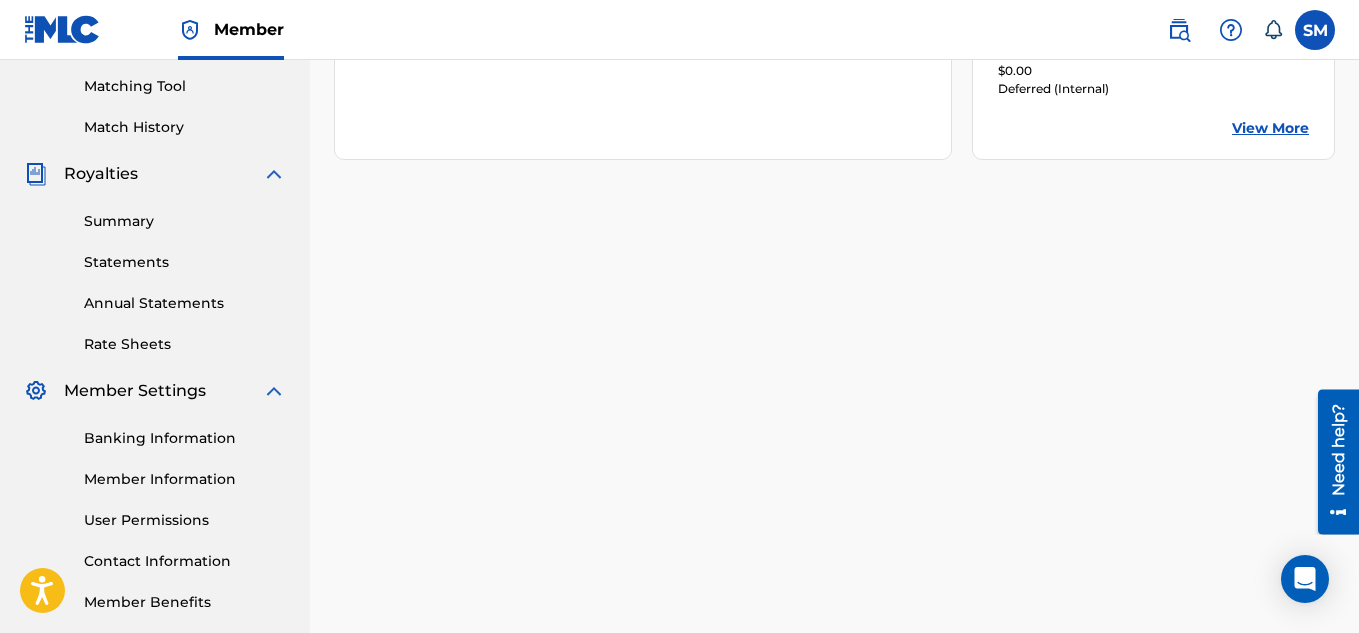 drag, startPoint x: 1363, startPoint y: 181, endPoint x: 38, endPoint y: 53, distance: 1331.1683 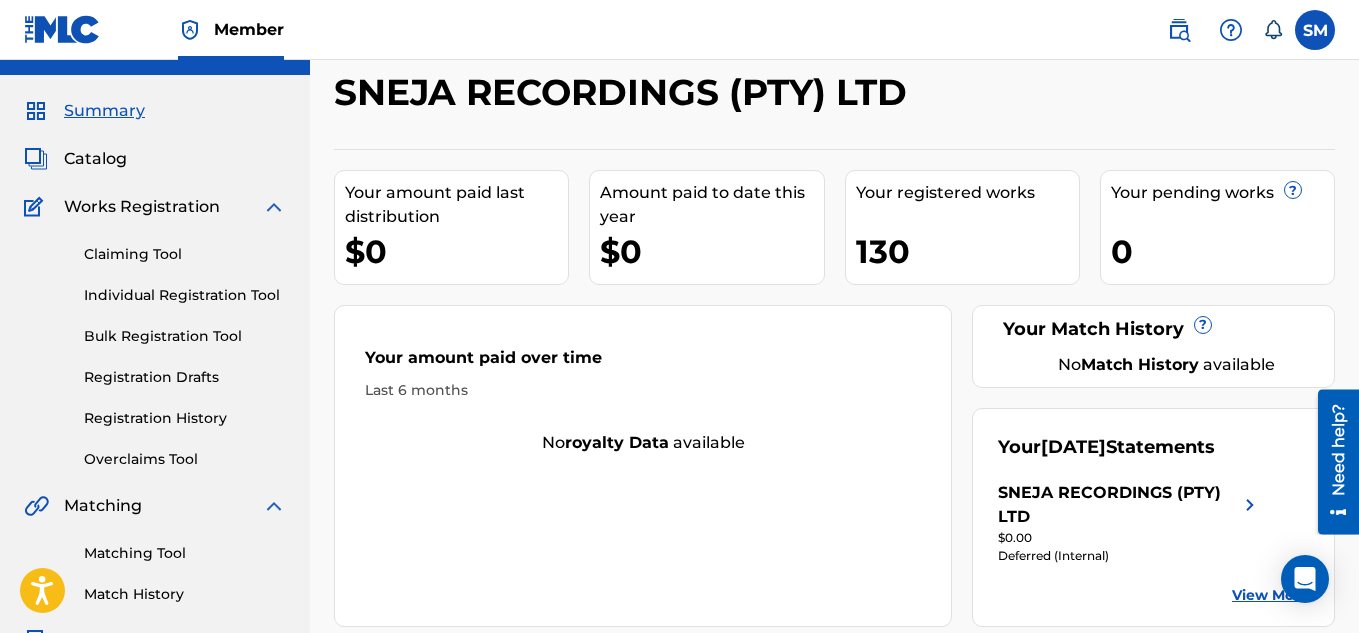 scroll, scrollTop: 0, scrollLeft: 0, axis: both 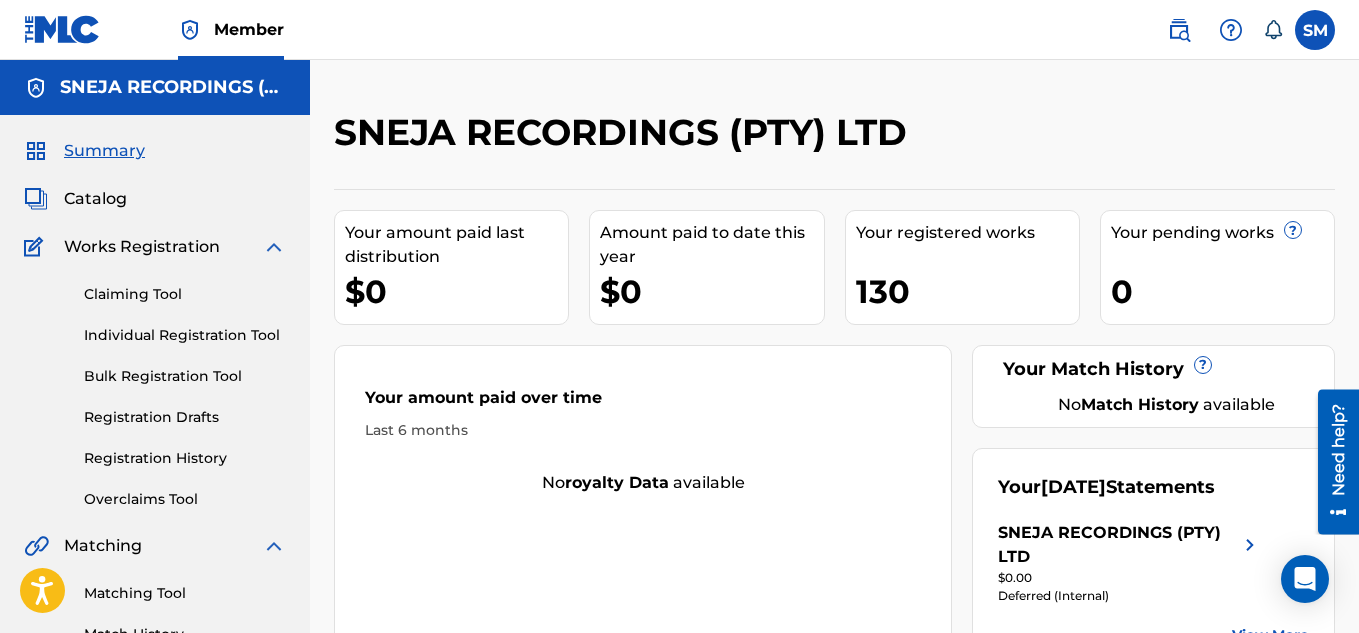 click on "Catalog" at bounding box center (95, 199) 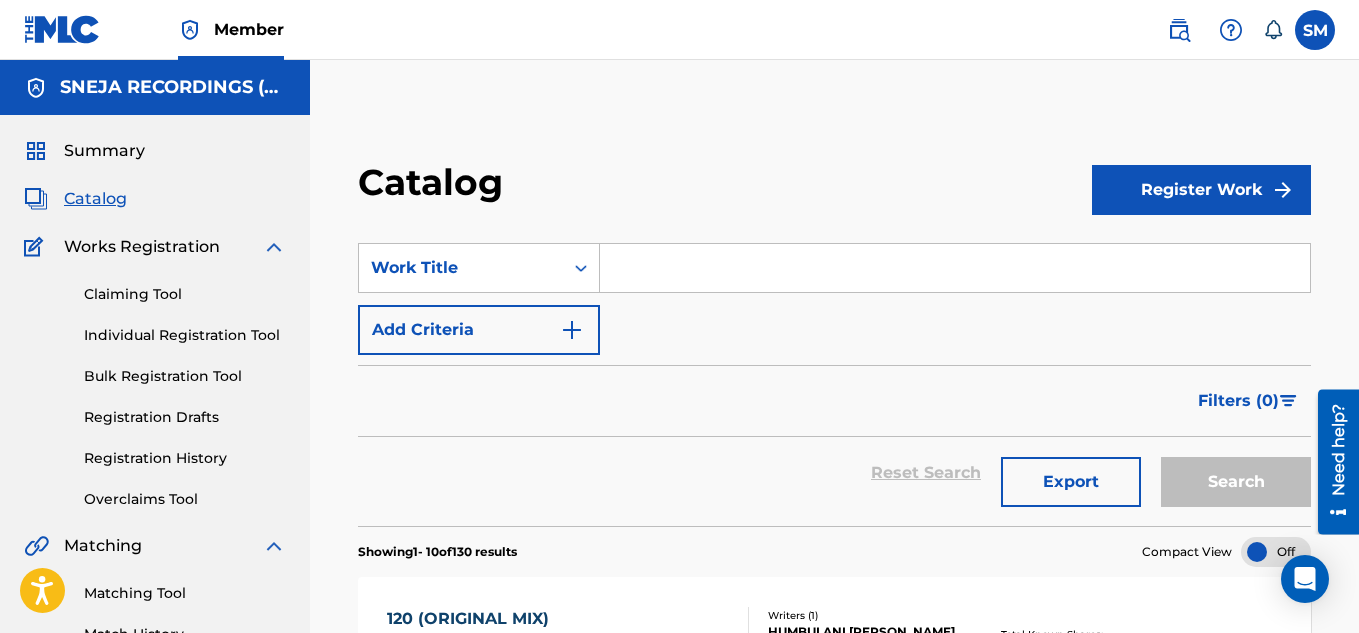 click on "Register Work" at bounding box center [1201, 190] 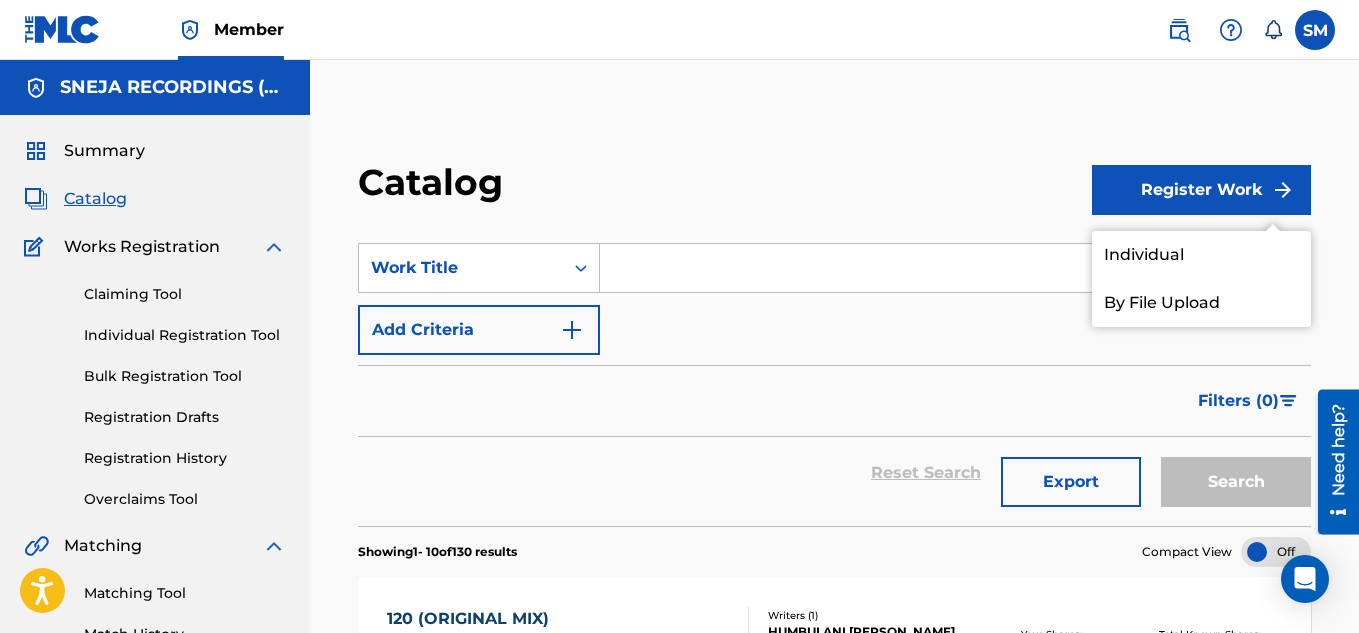 click on "By File Upload" at bounding box center (1201, 303) 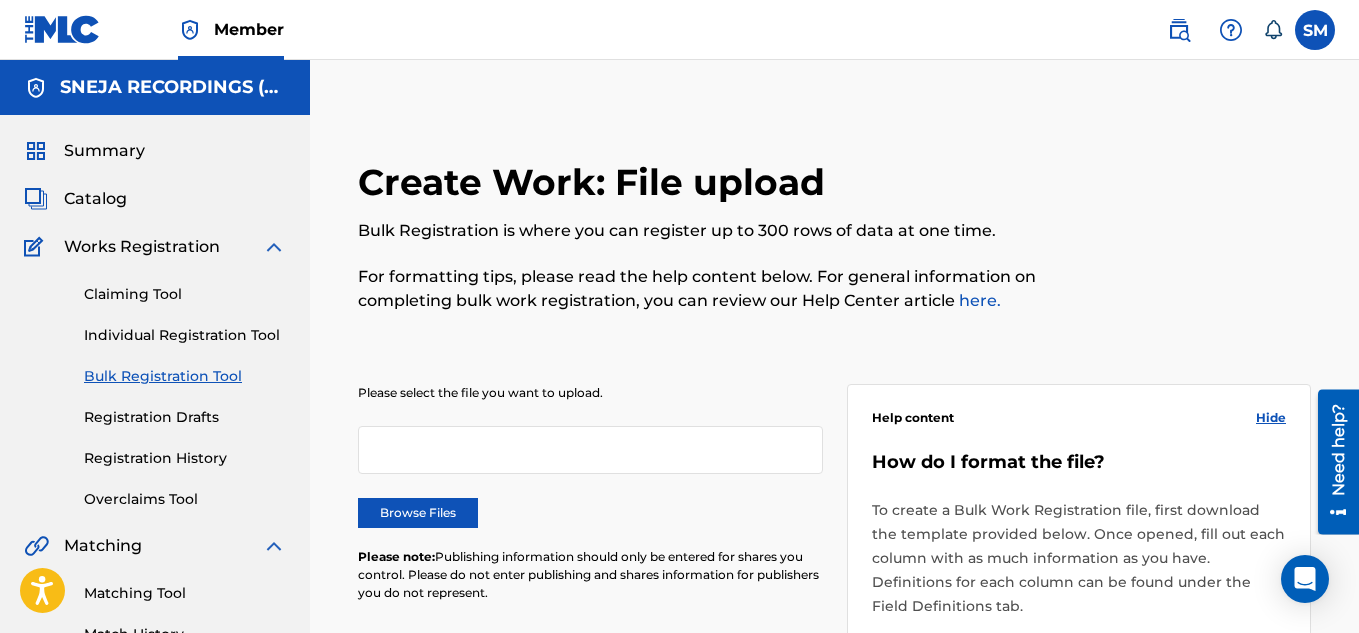 click on "Browse Files" at bounding box center (418, 513) 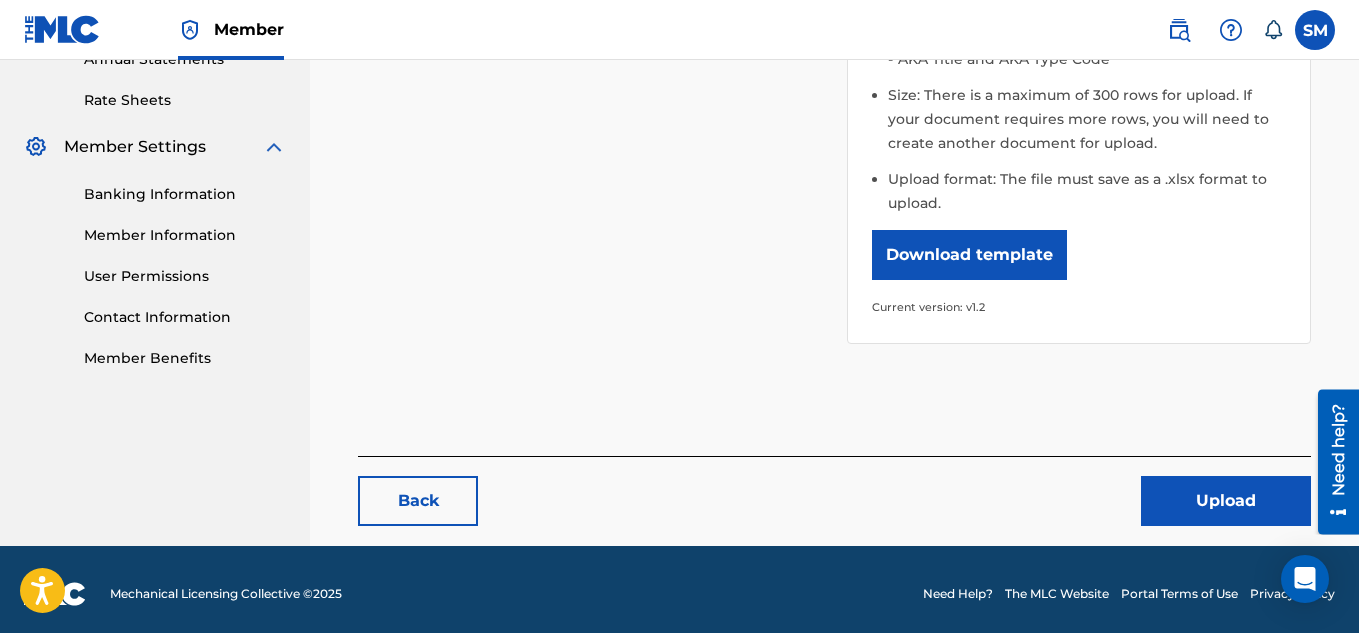 scroll, scrollTop: 760, scrollLeft: 0, axis: vertical 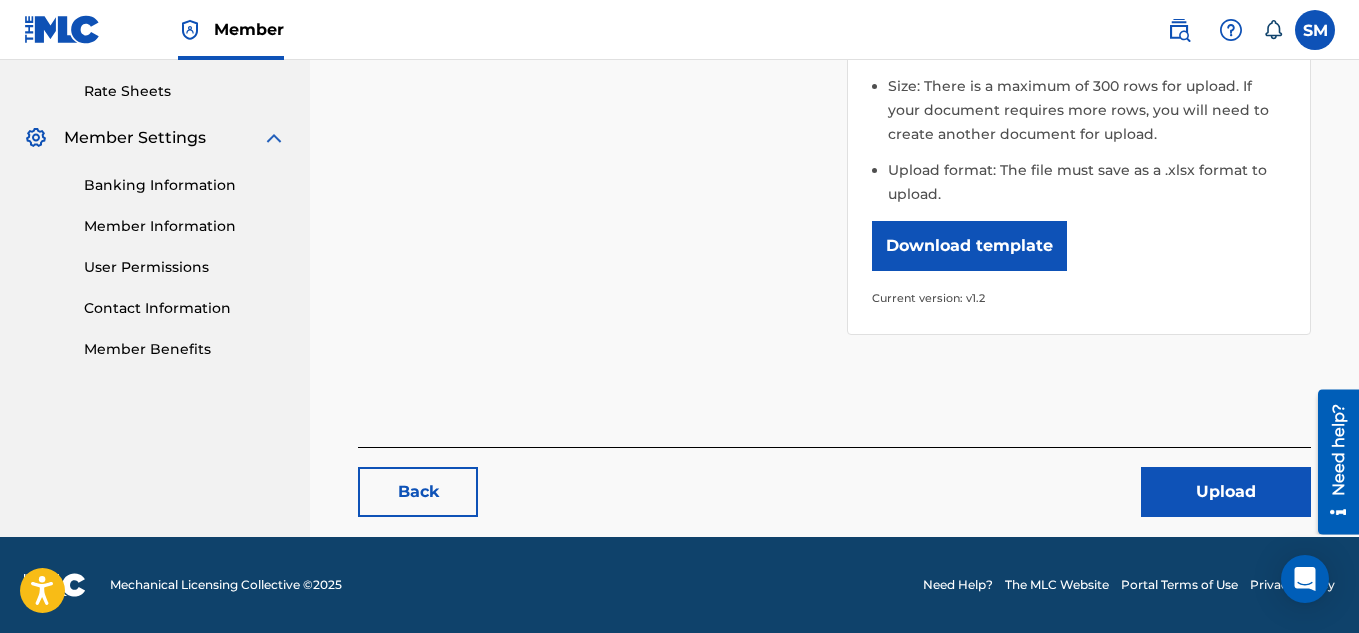drag, startPoint x: 1210, startPoint y: 517, endPoint x: 1203, endPoint y: 503, distance: 15.652476 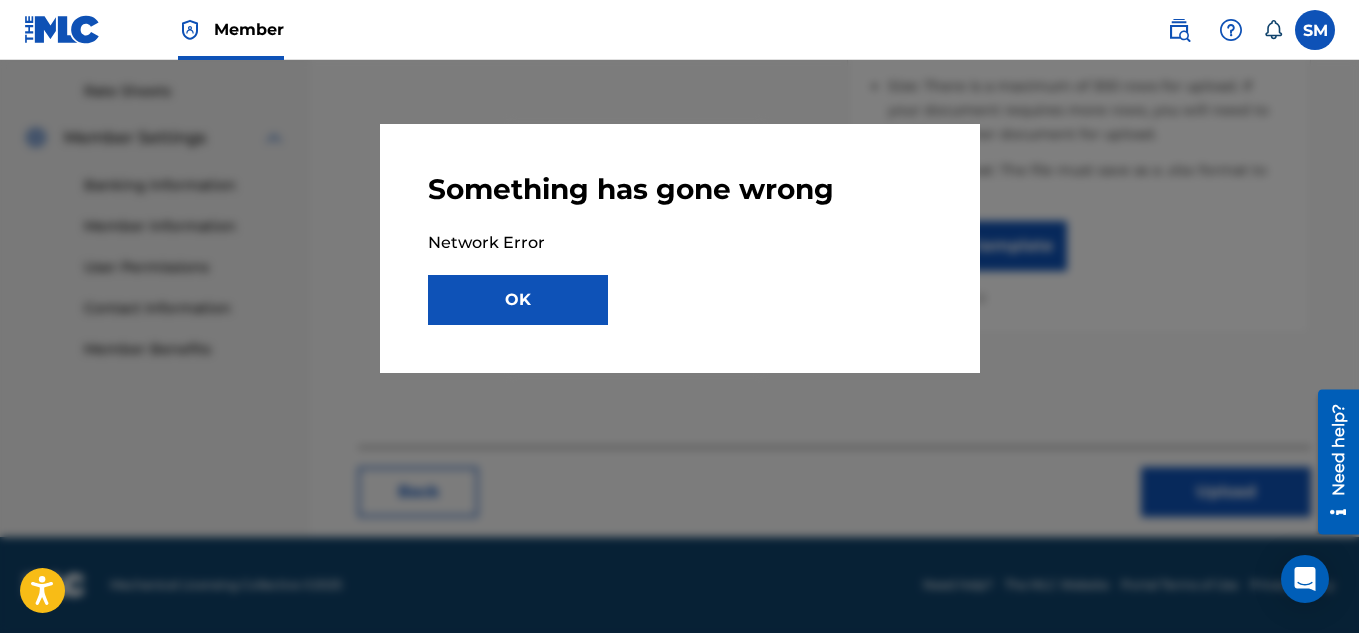 click on "OK" at bounding box center [518, 300] 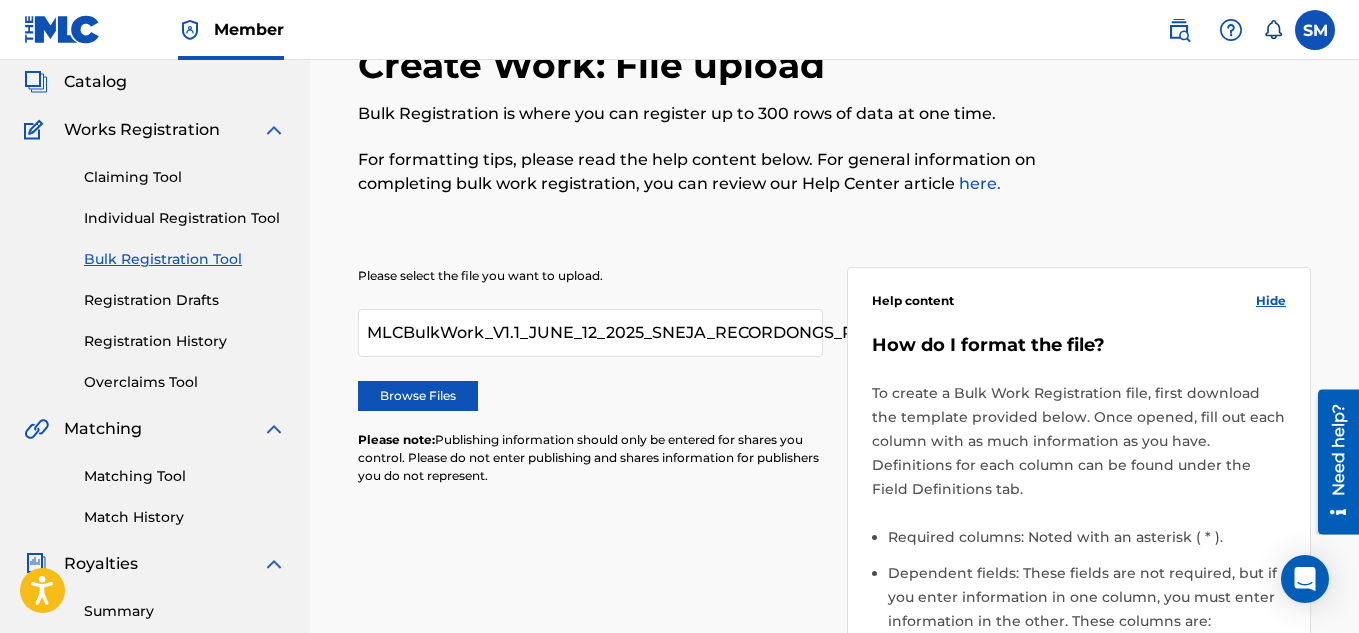scroll, scrollTop: 112, scrollLeft: 0, axis: vertical 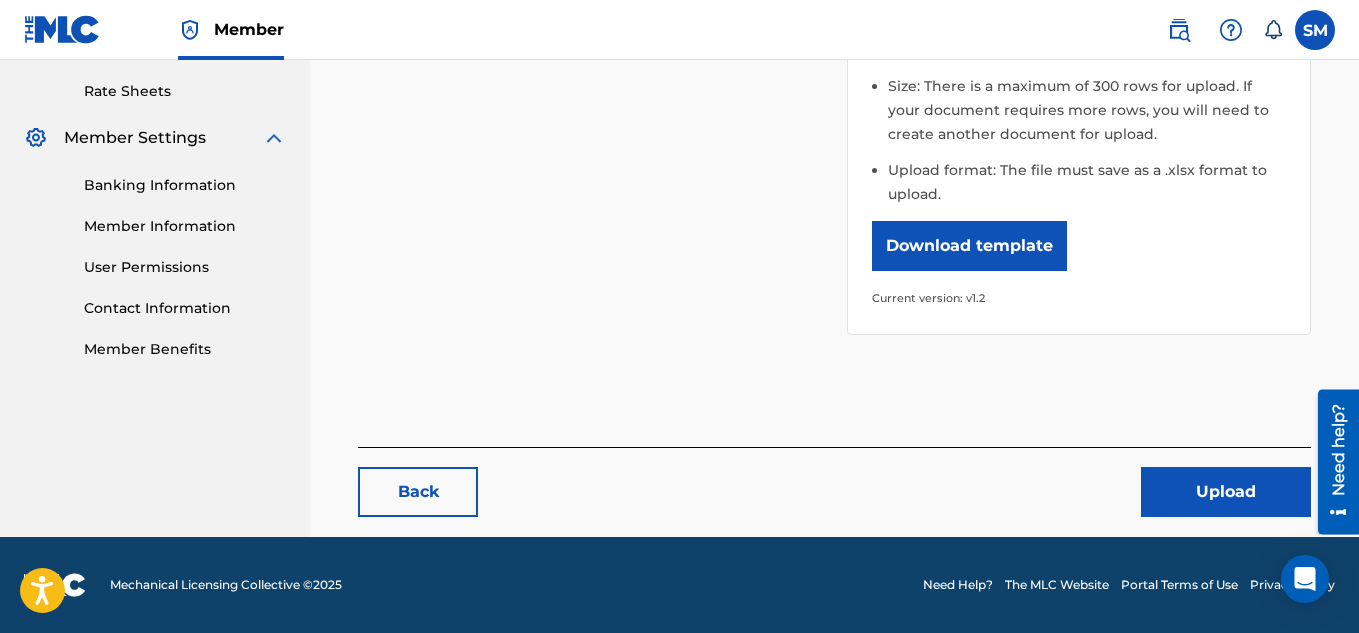click on "Upload" at bounding box center (1226, 492) 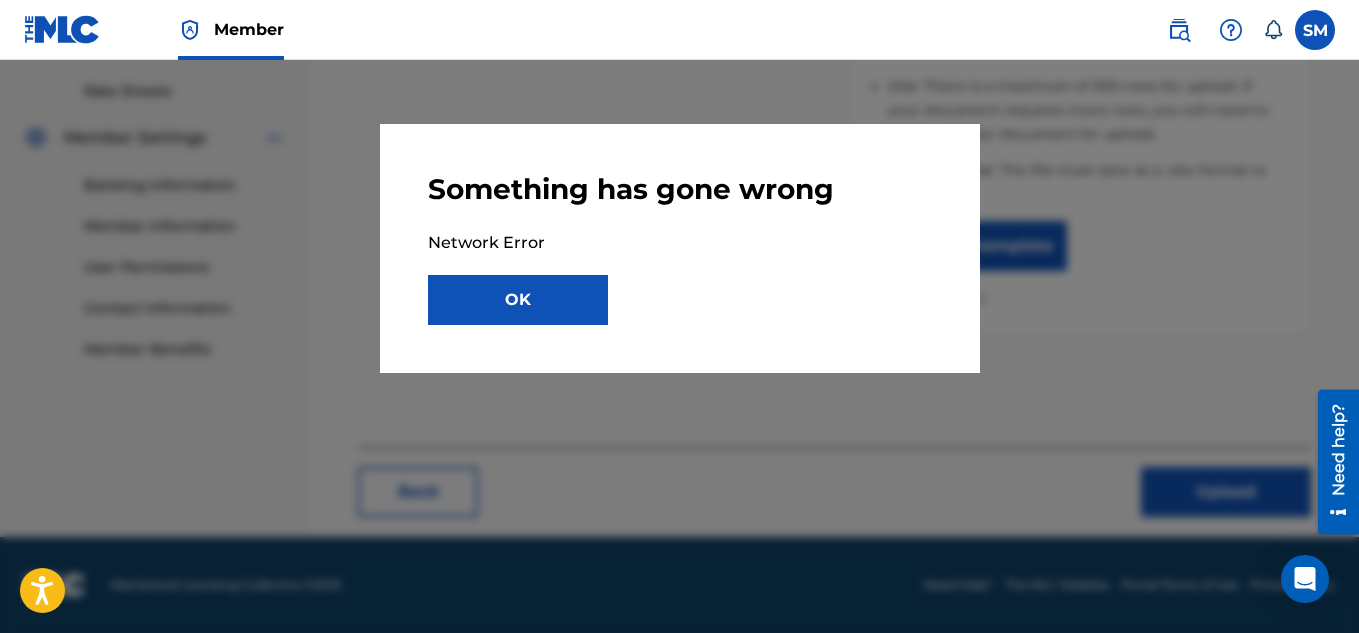 click on "OK" at bounding box center [518, 300] 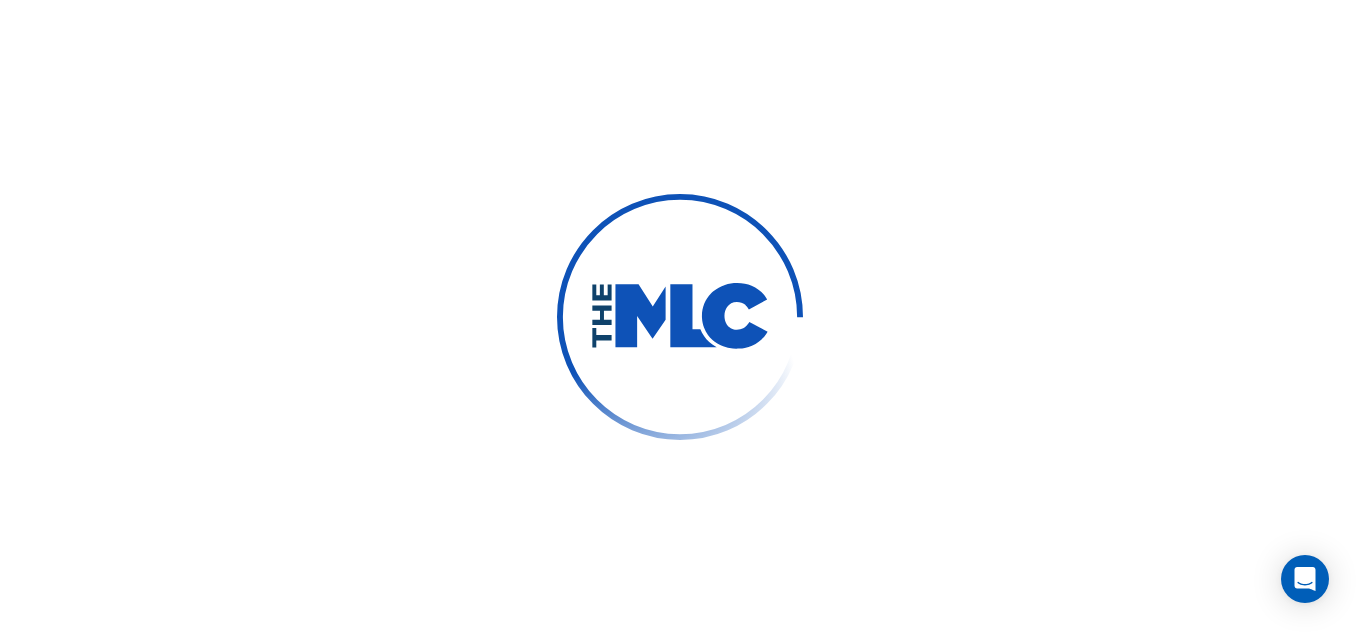 scroll, scrollTop: 0, scrollLeft: 0, axis: both 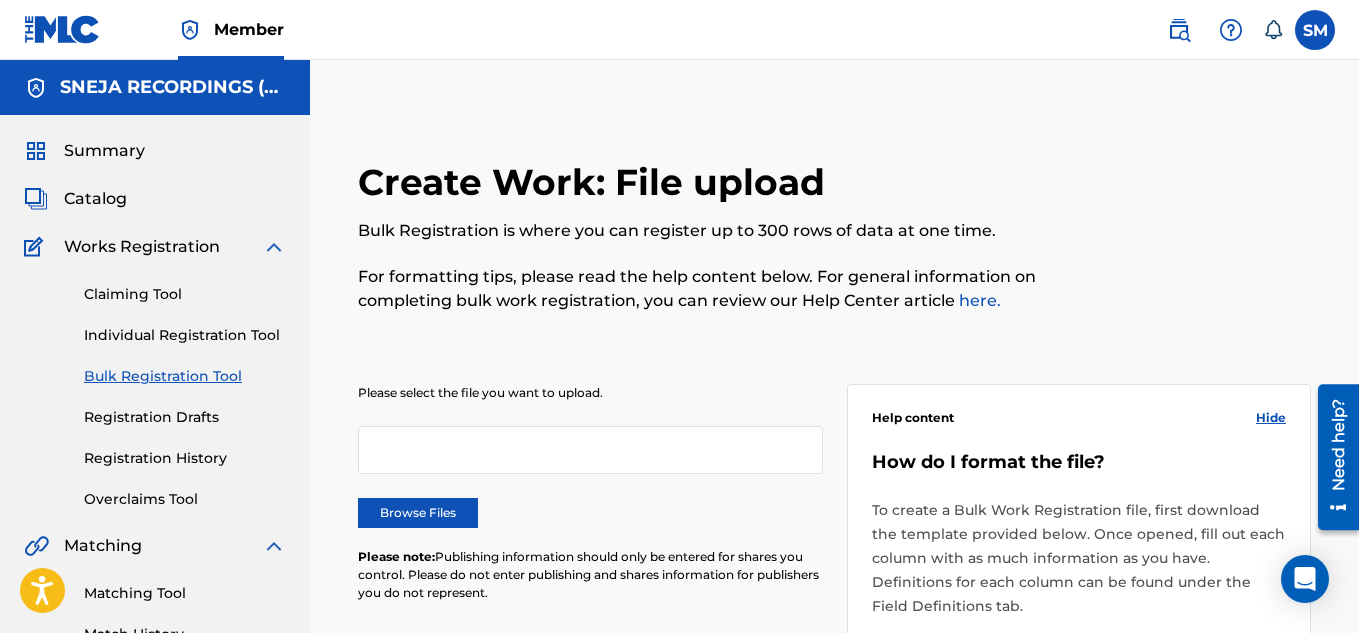 click on "Browse Files" at bounding box center [418, 513] 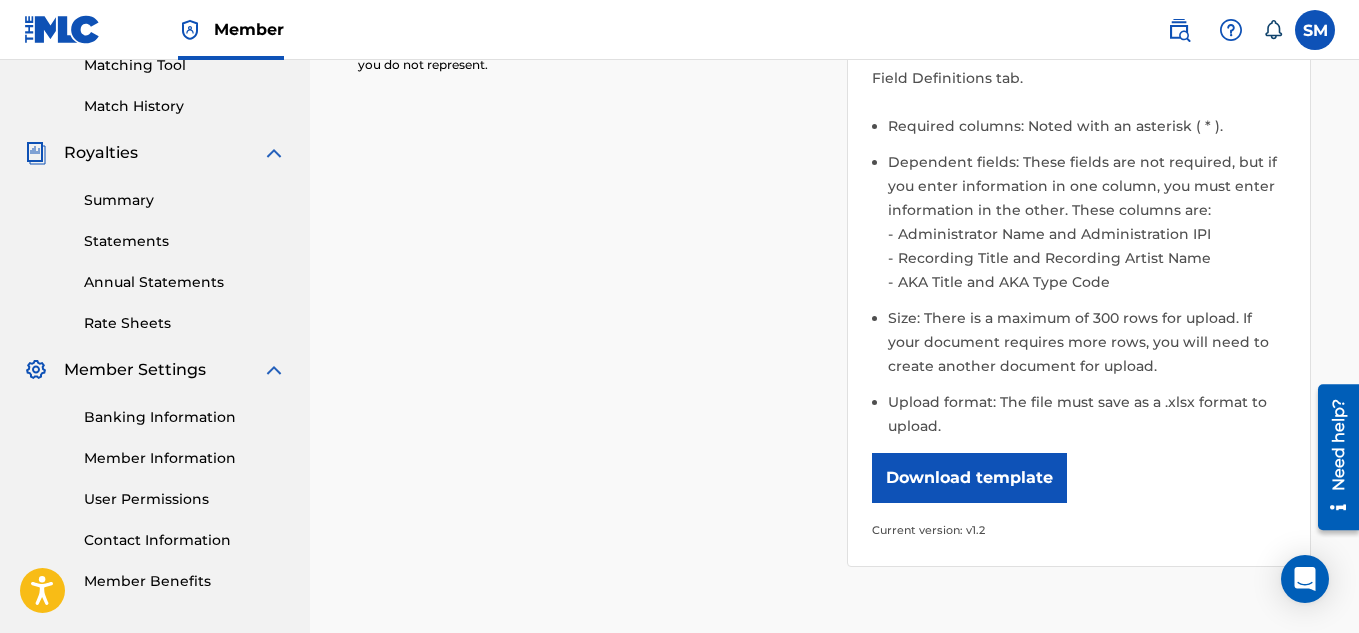 scroll, scrollTop: 531, scrollLeft: 0, axis: vertical 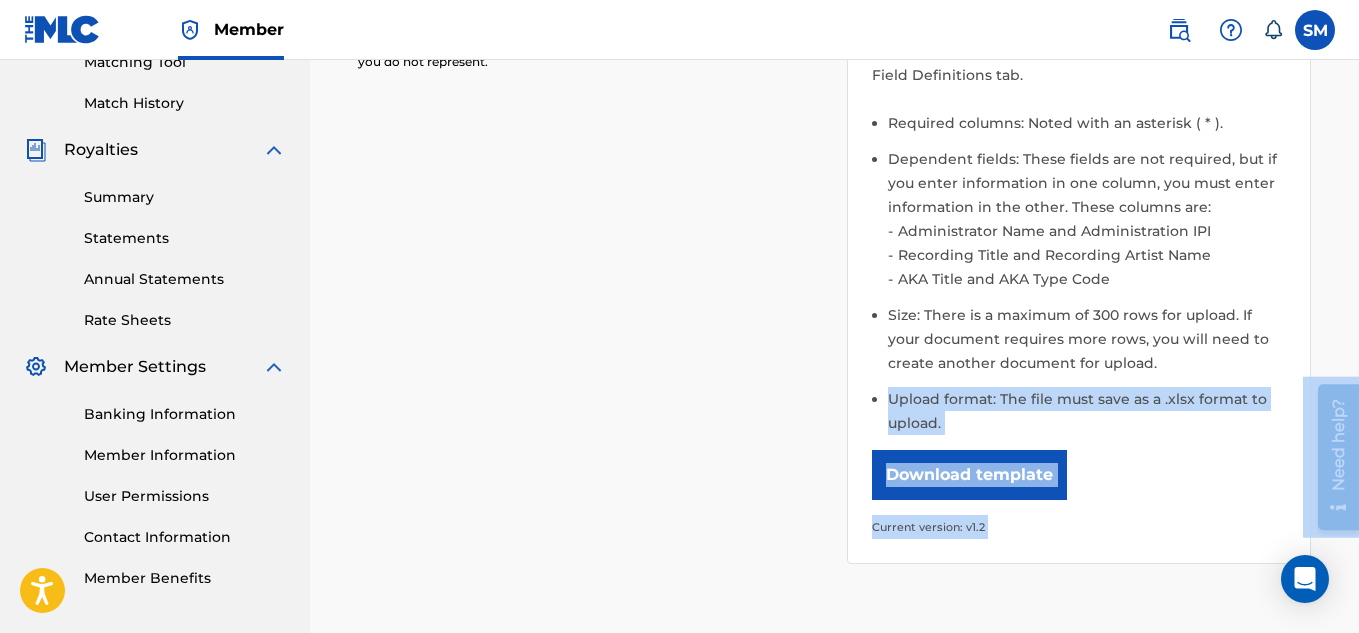 drag, startPoint x: 1358, startPoint y: 364, endPoint x: 1320, endPoint y: 548, distance: 187.88295 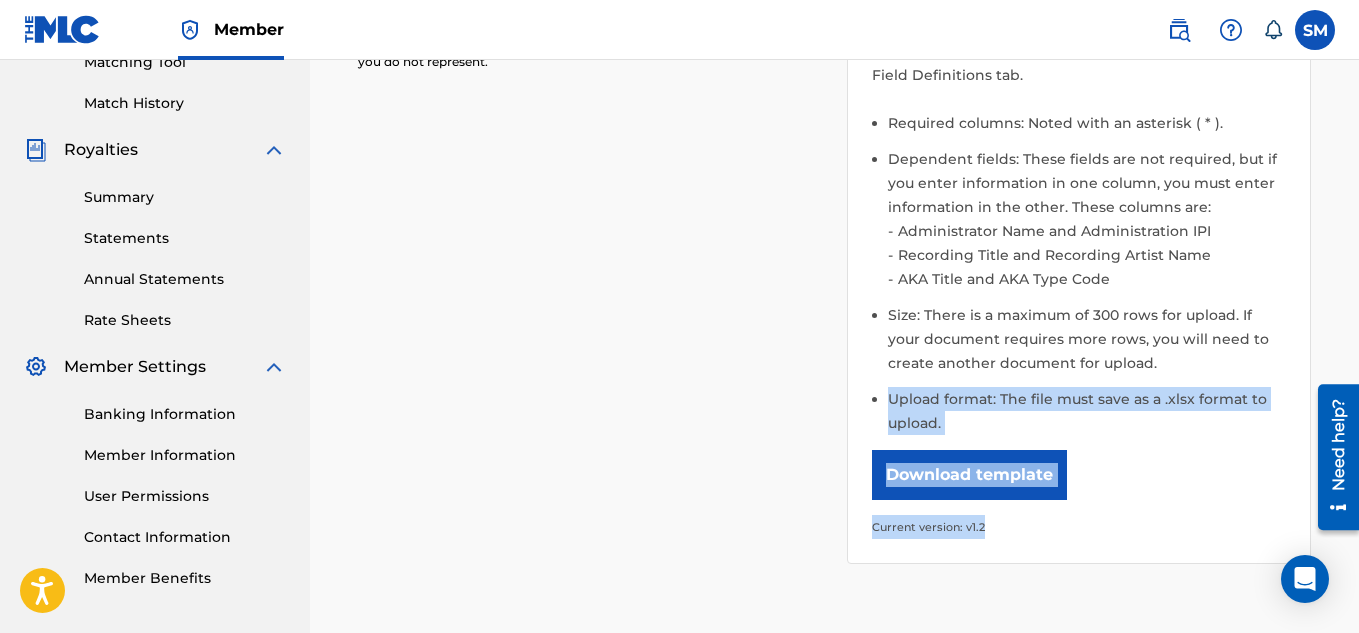 scroll, scrollTop: 760, scrollLeft: 0, axis: vertical 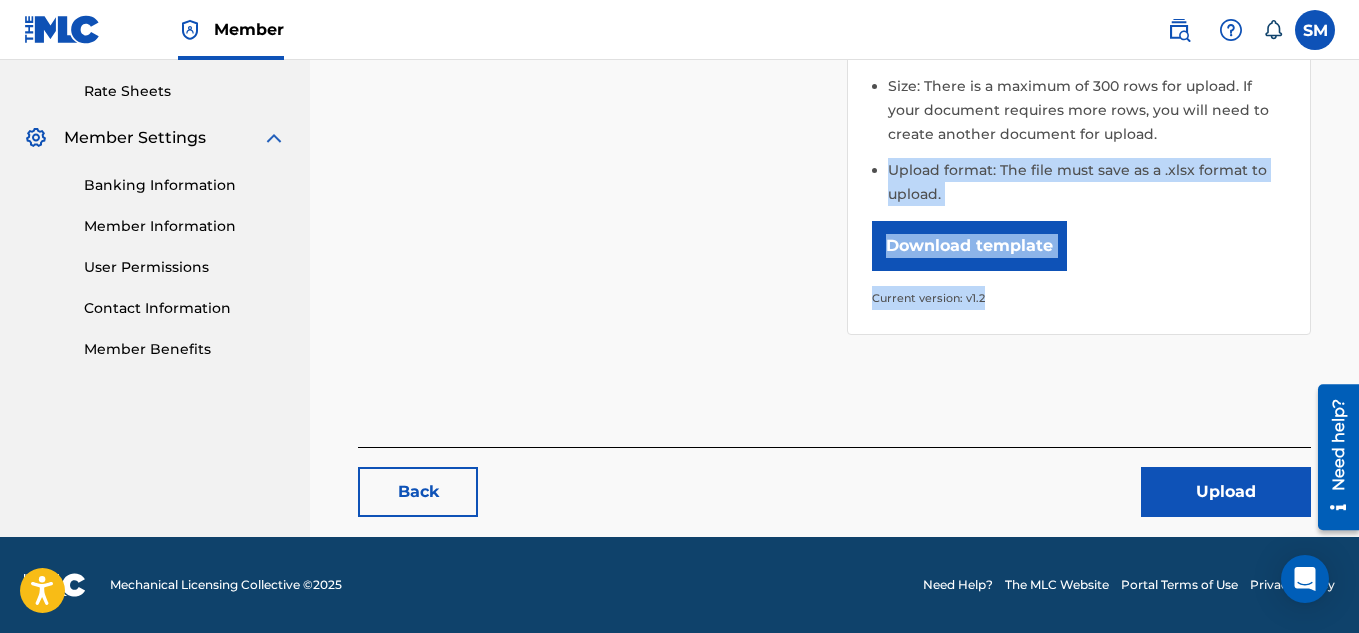 click on "Upload" at bounding box center (1226, 492) 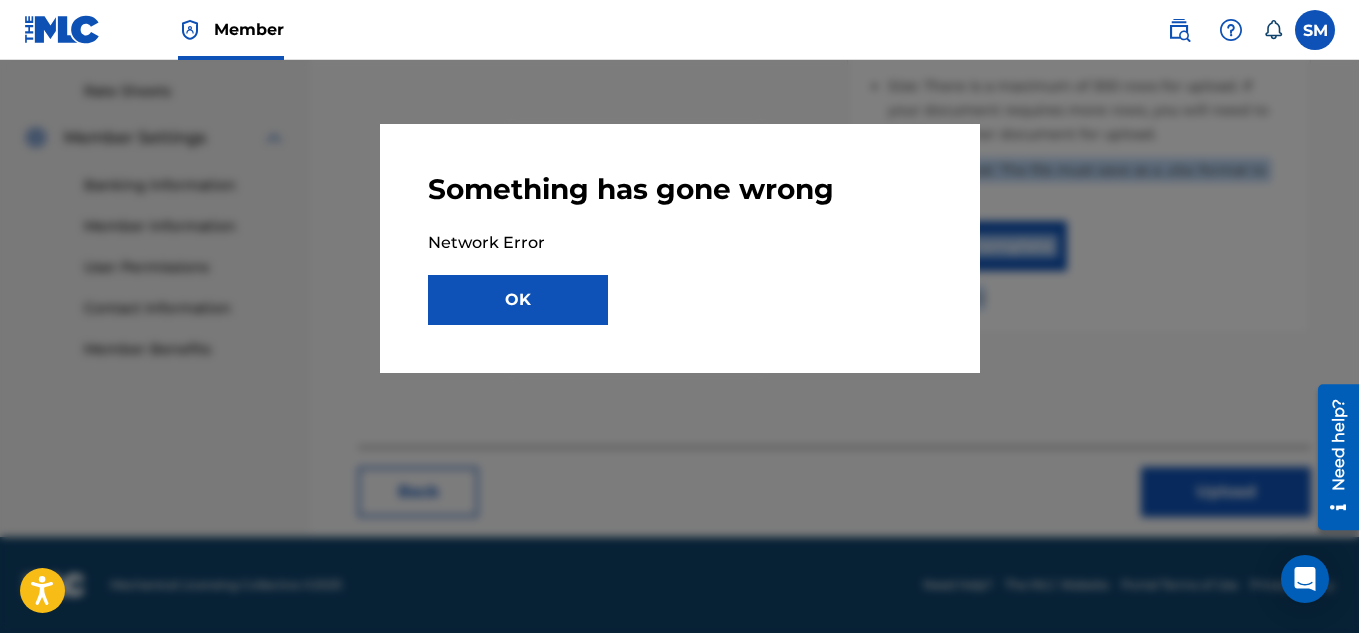 click on "OK" at bounding box center [518, 300] 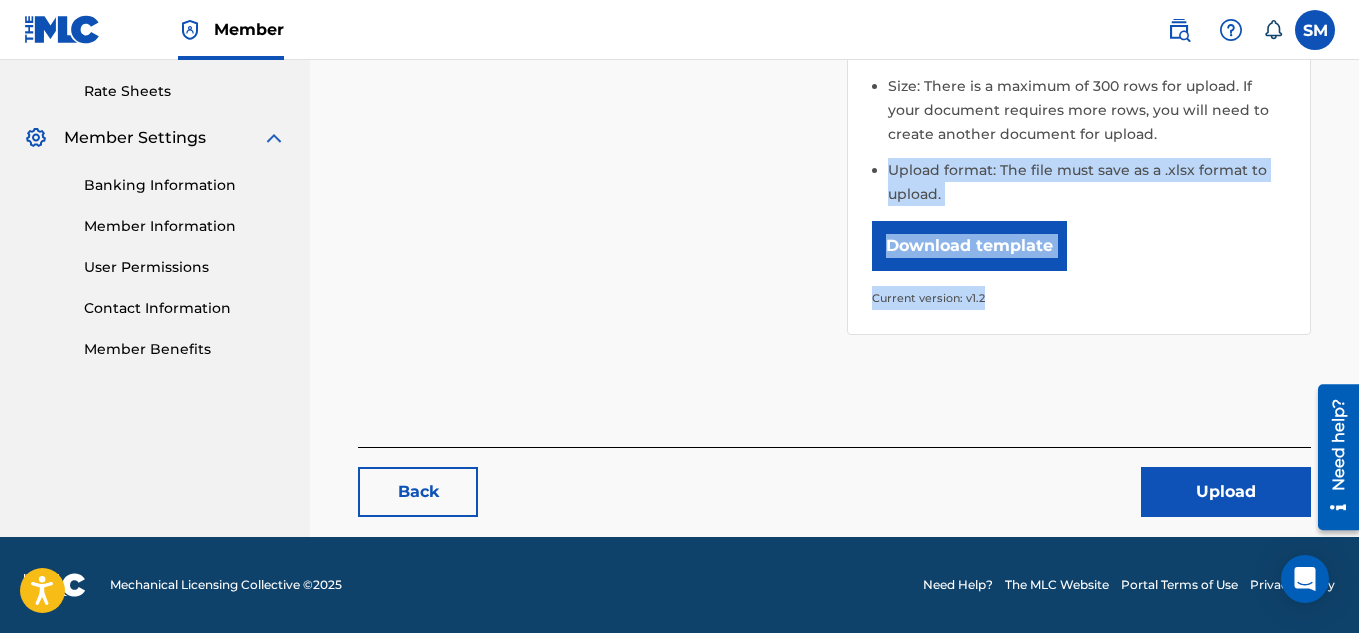 click at bounding box center [1315, 30] 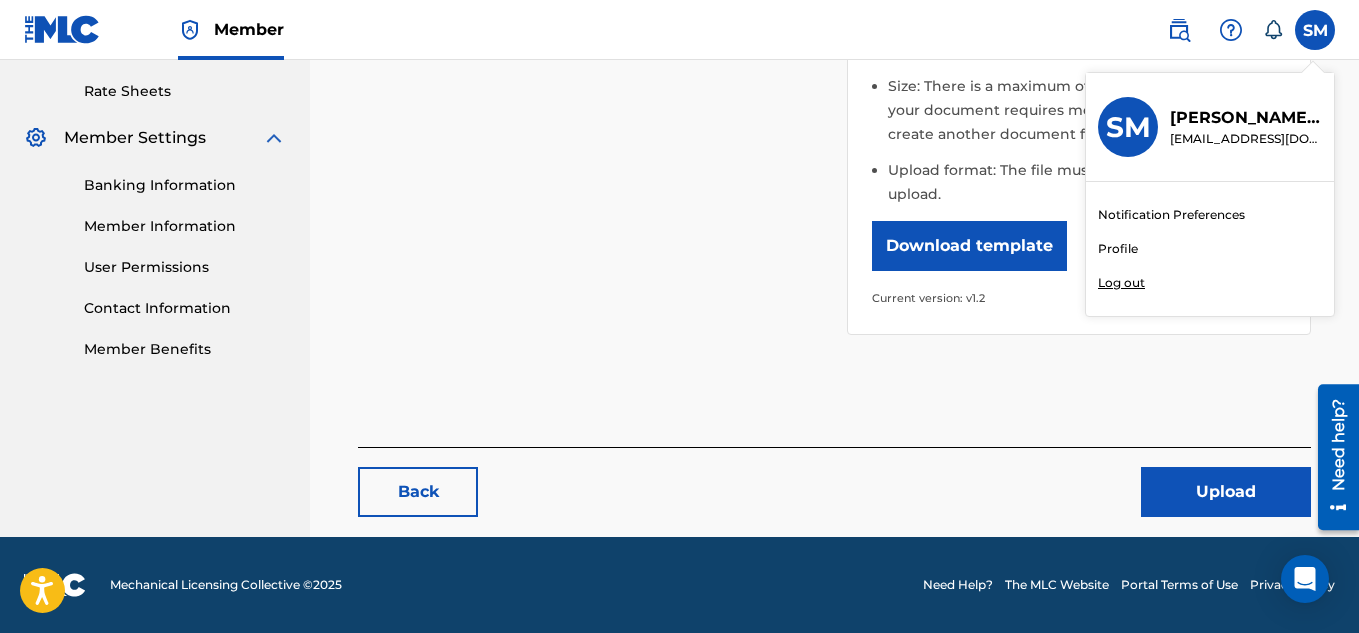 click on "Log out" at bounding box center [1121, 283] 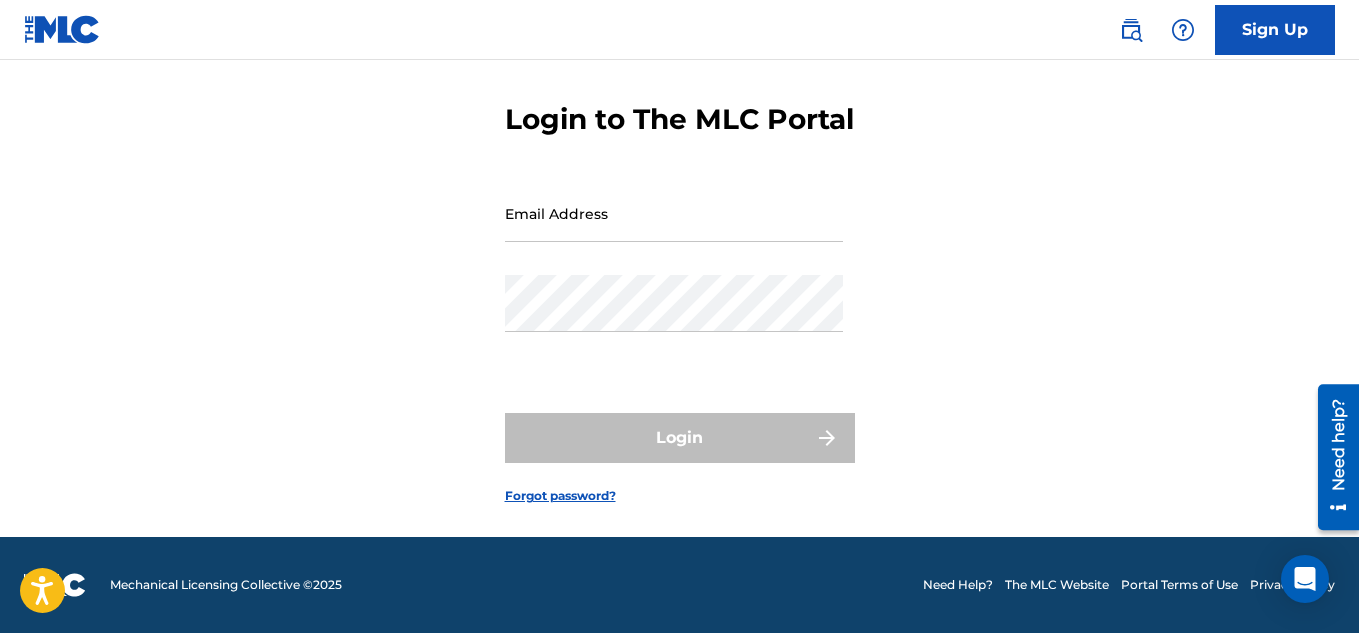 scroll, scrollTop: 0, scrollLeft: 0, axis: both 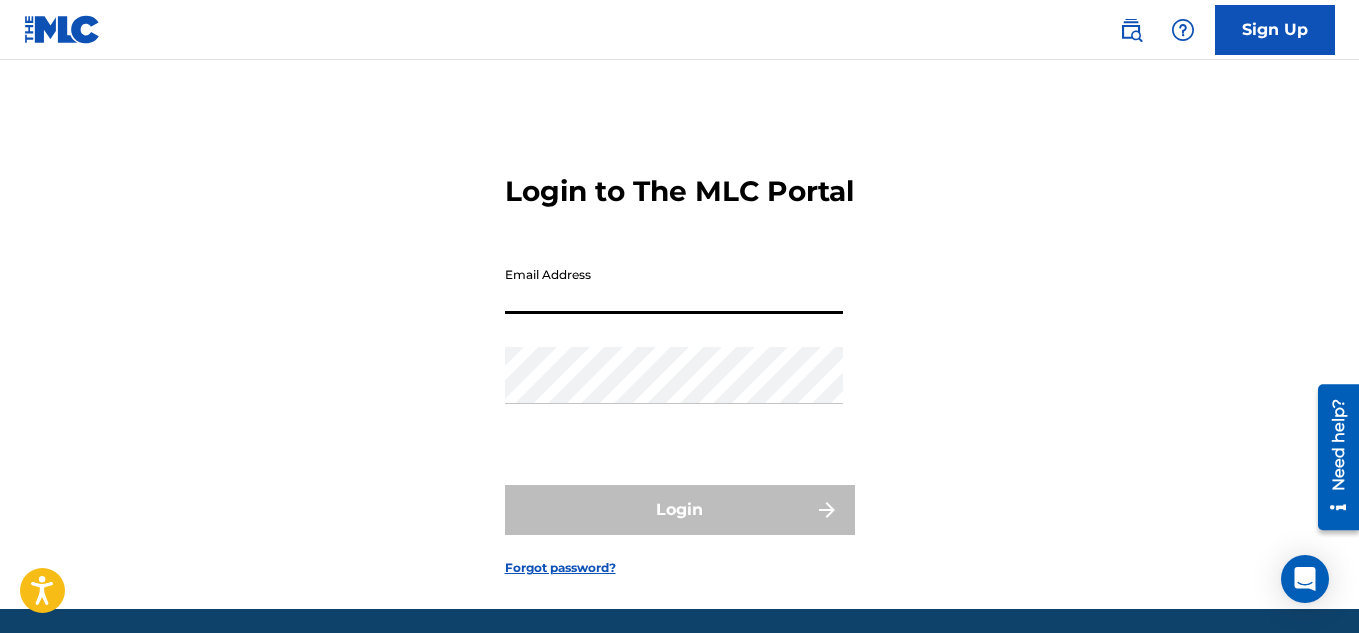 click on "Email Address" at bounding box center [674, 285] 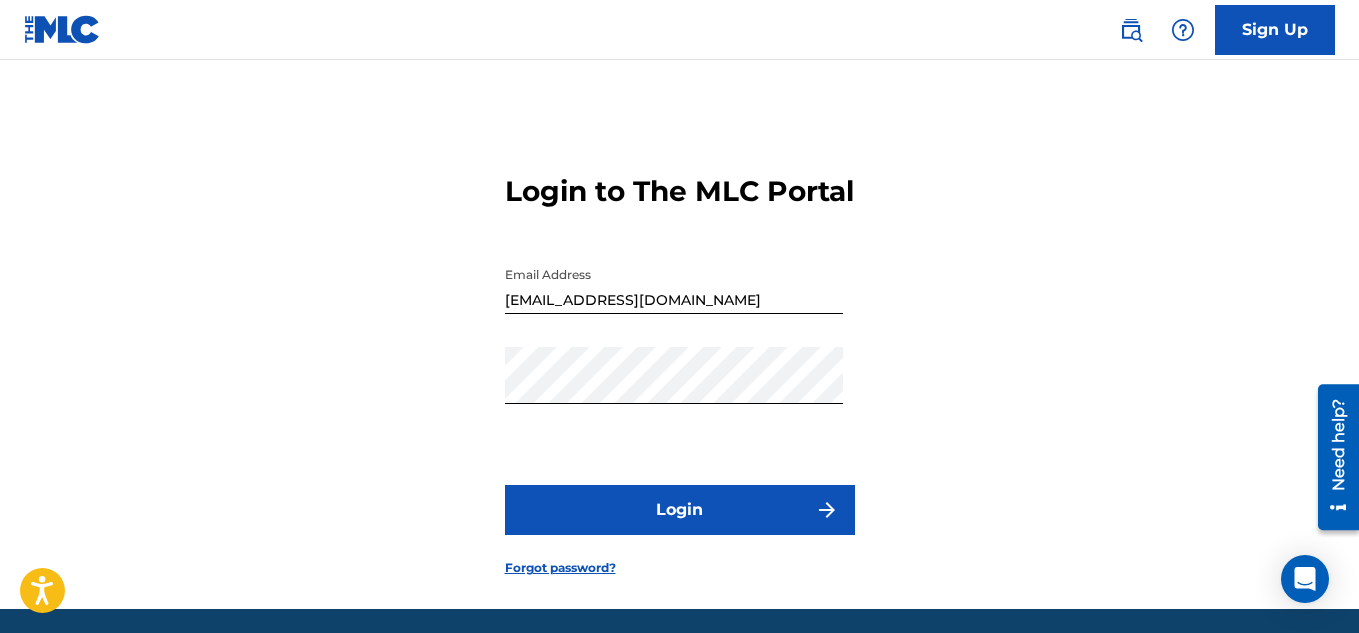 click on "Login" at bounding box center [680, 510] 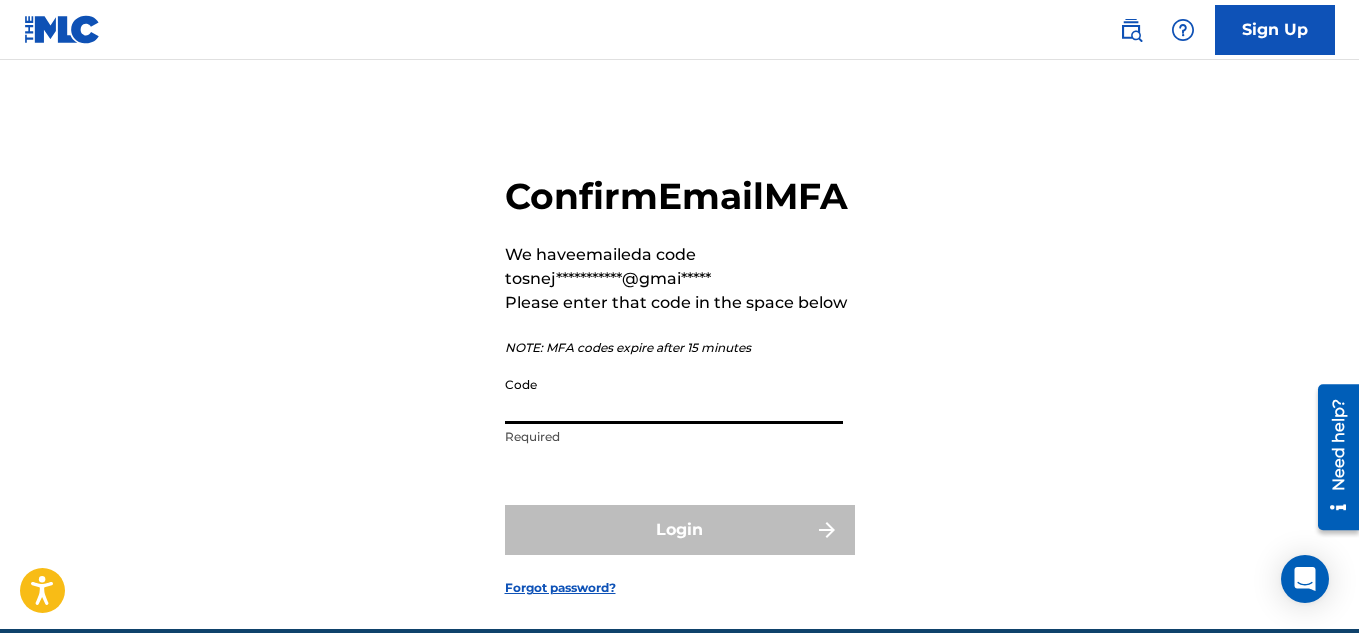 click on "Code" at bounding box center [674, 395] 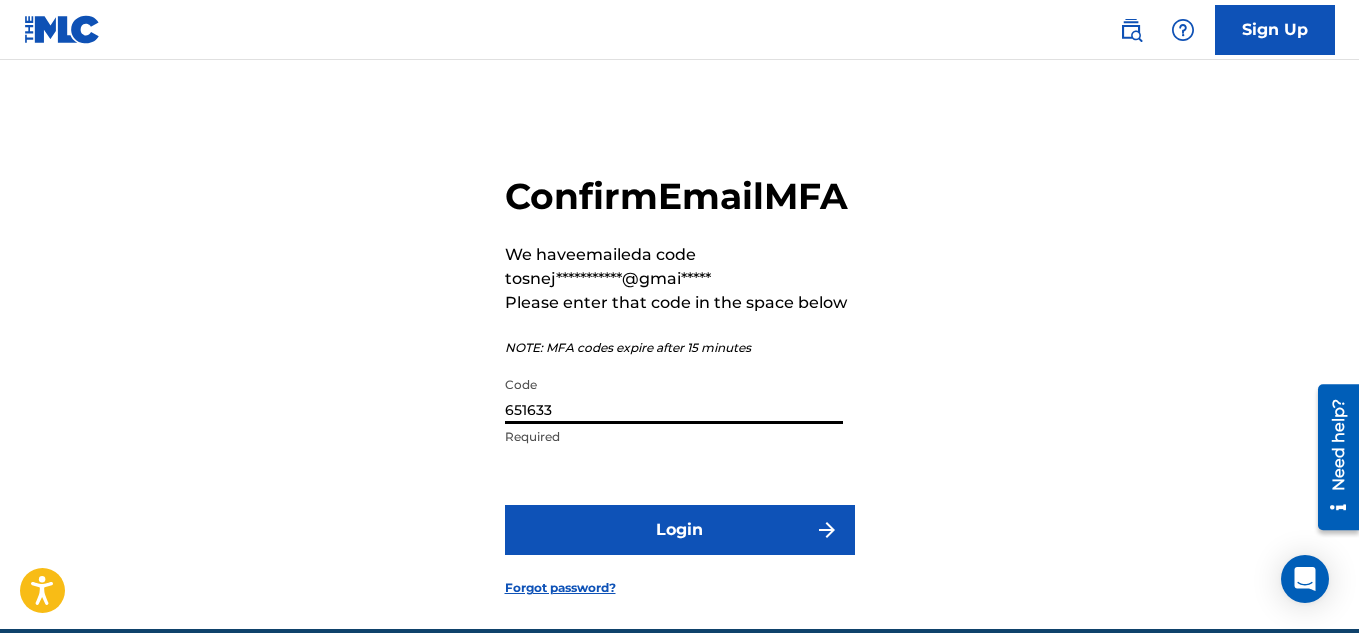 type on "651633" 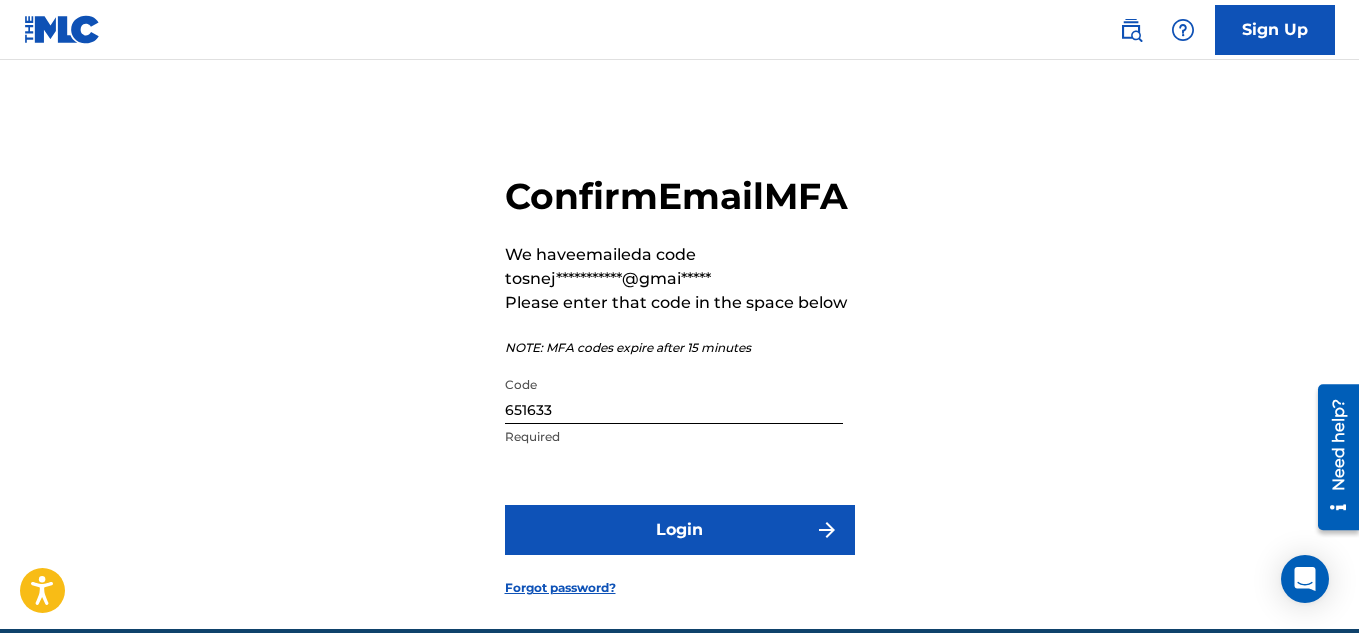 click on "Login" at bounding box center (680, 530) 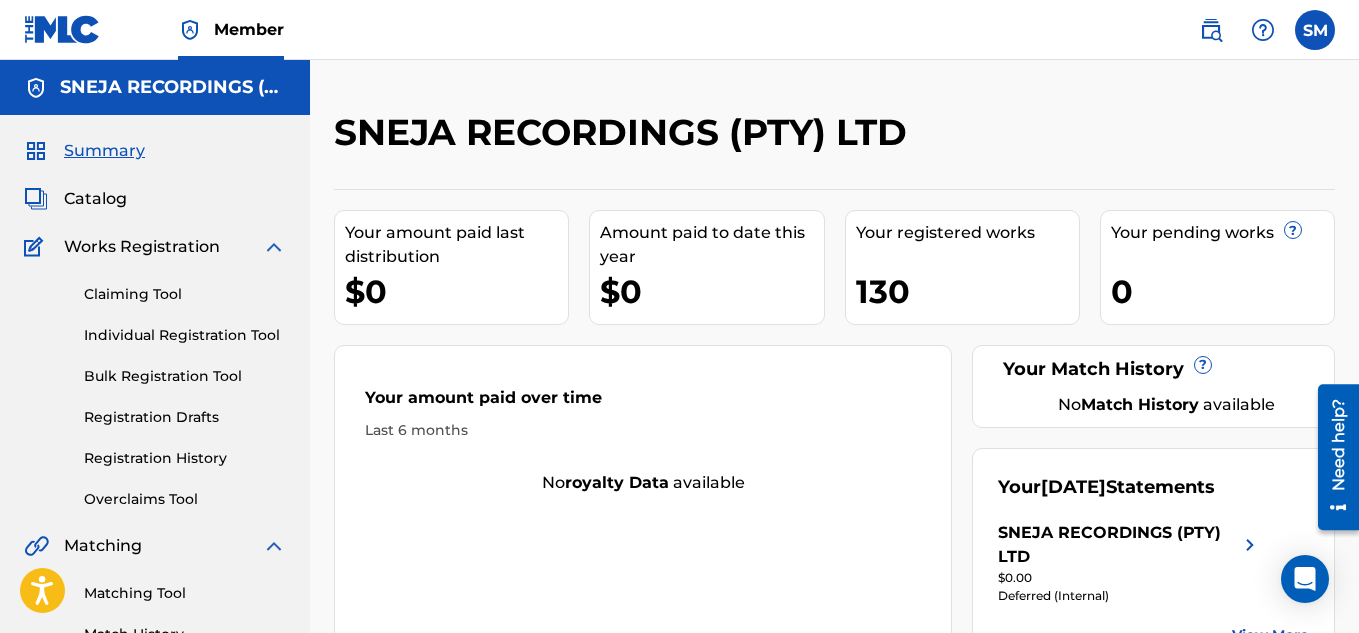 click on "Catalog" at bounding box center [95, 199] 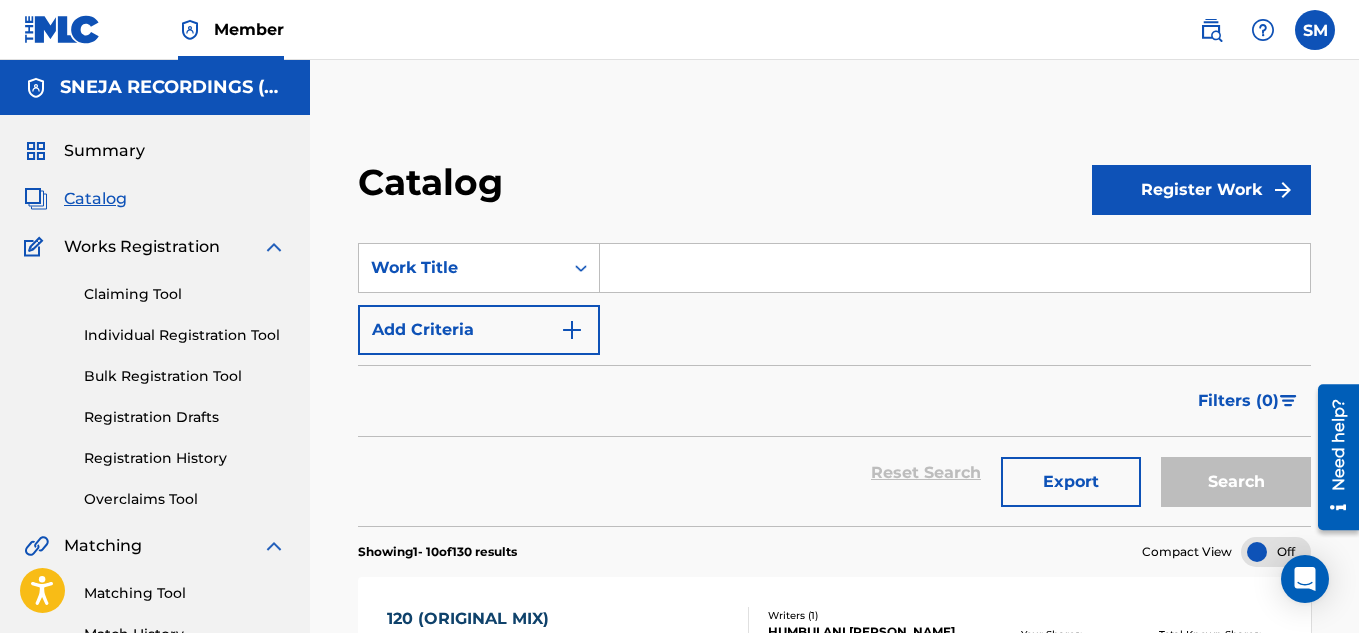 click on "Register Work" at bounding box center (1201, 190) 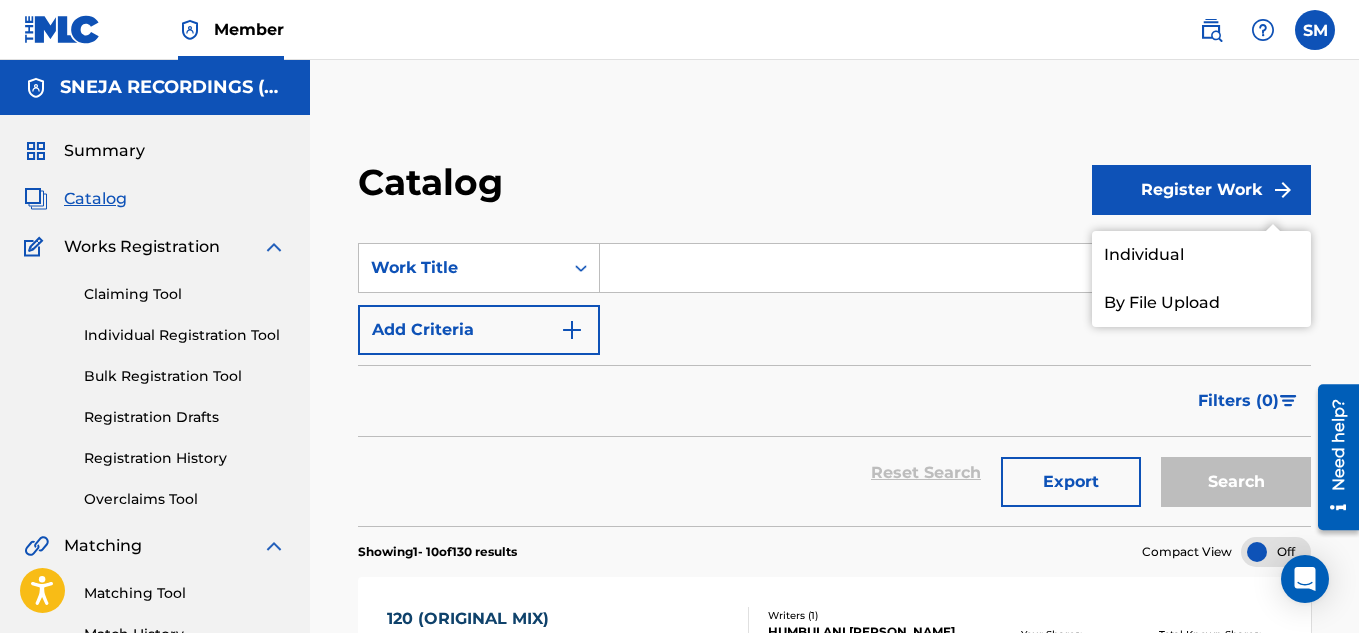 click on "By File Upload" at bounding box center (1201, 303) 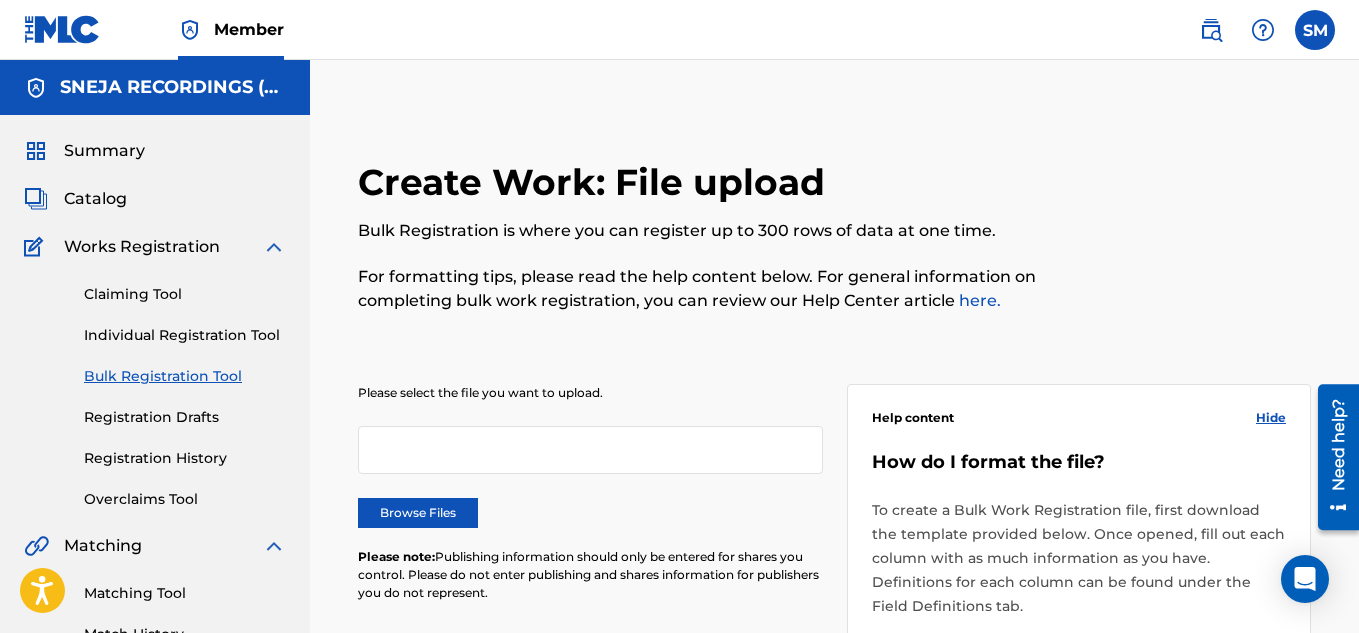 click on "Browse Files" at bounding box center [418, 513] 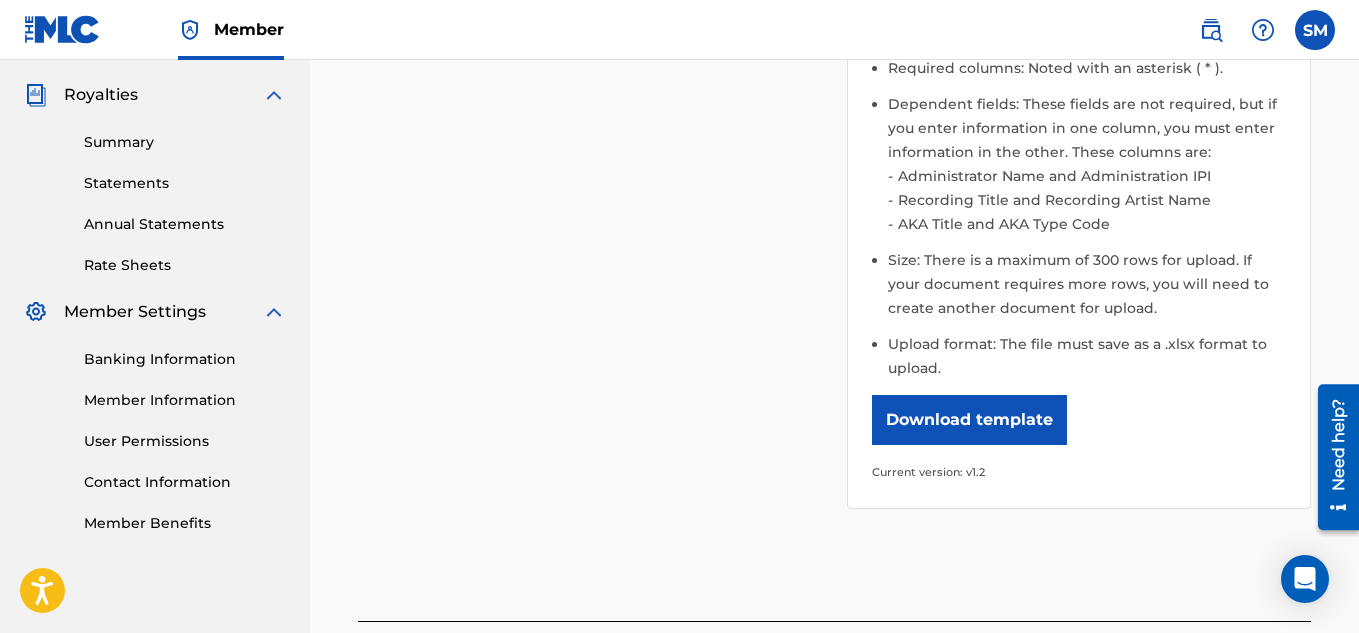 scroll, scrollTop: 645, scrollLeft: 0, axis: vertical 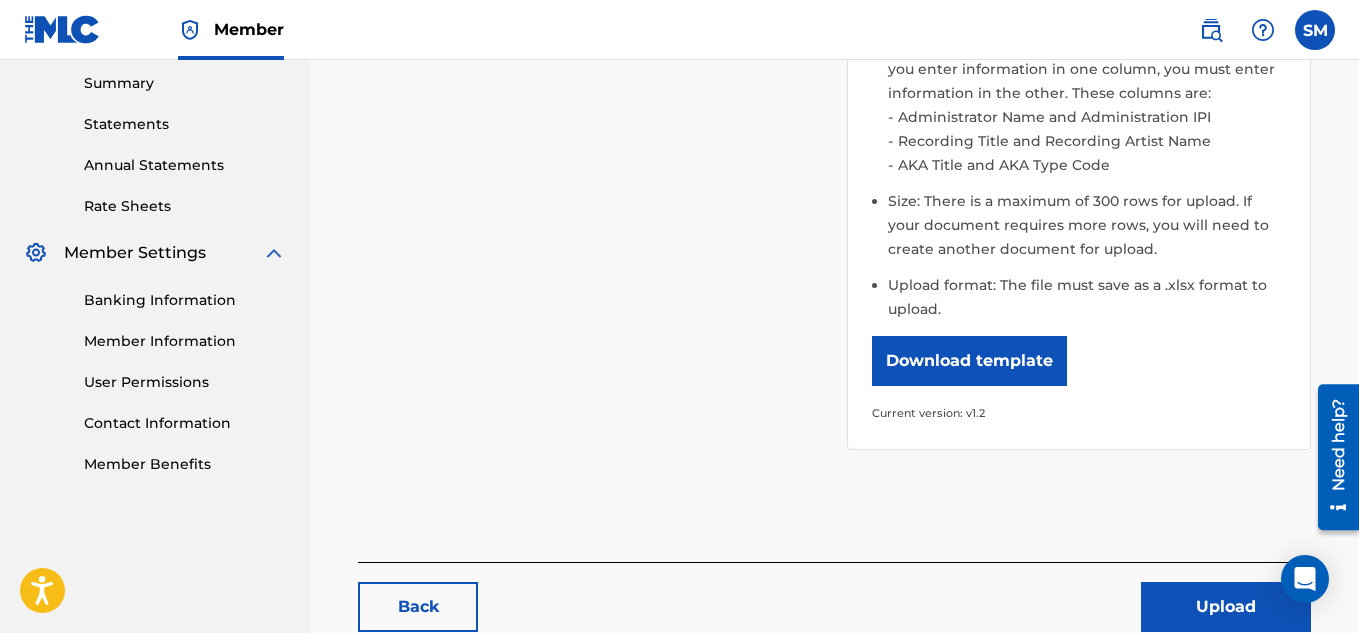 click on "Upload" at bounding box center (1226, 607) 